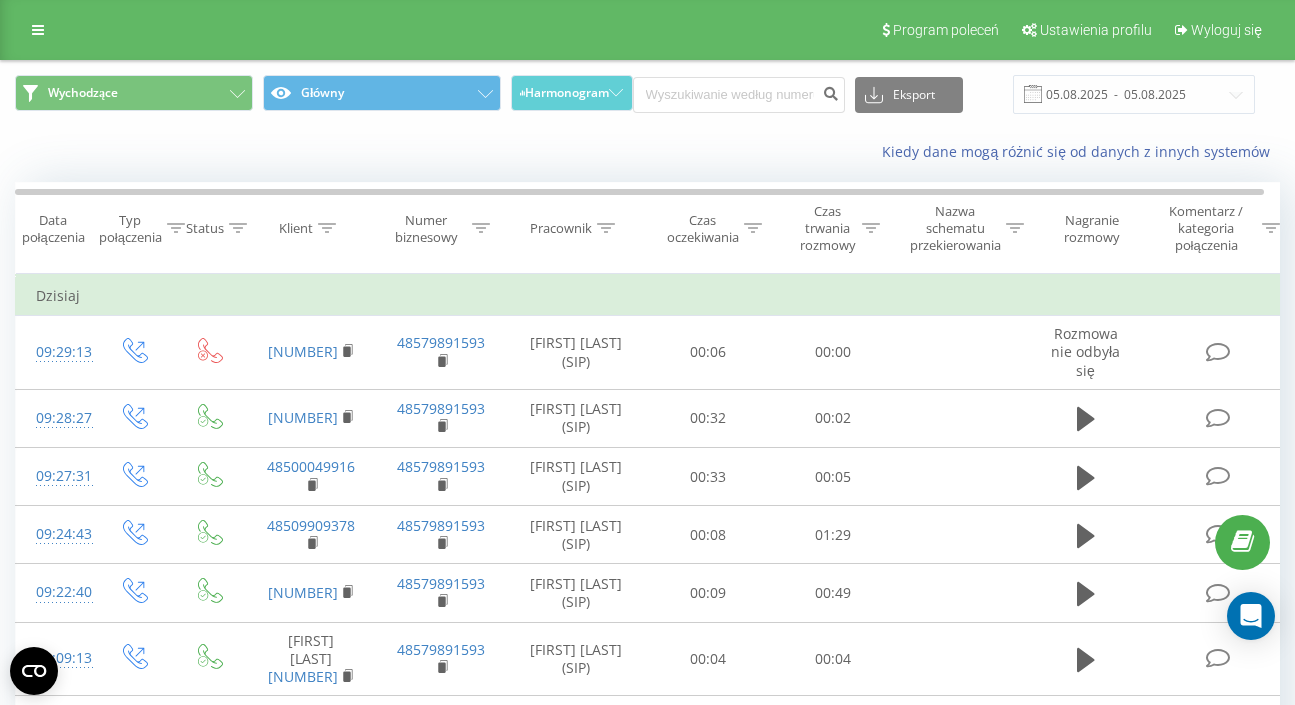 scroll, scrollTop: 0, scrollLeft: 0, axis: both 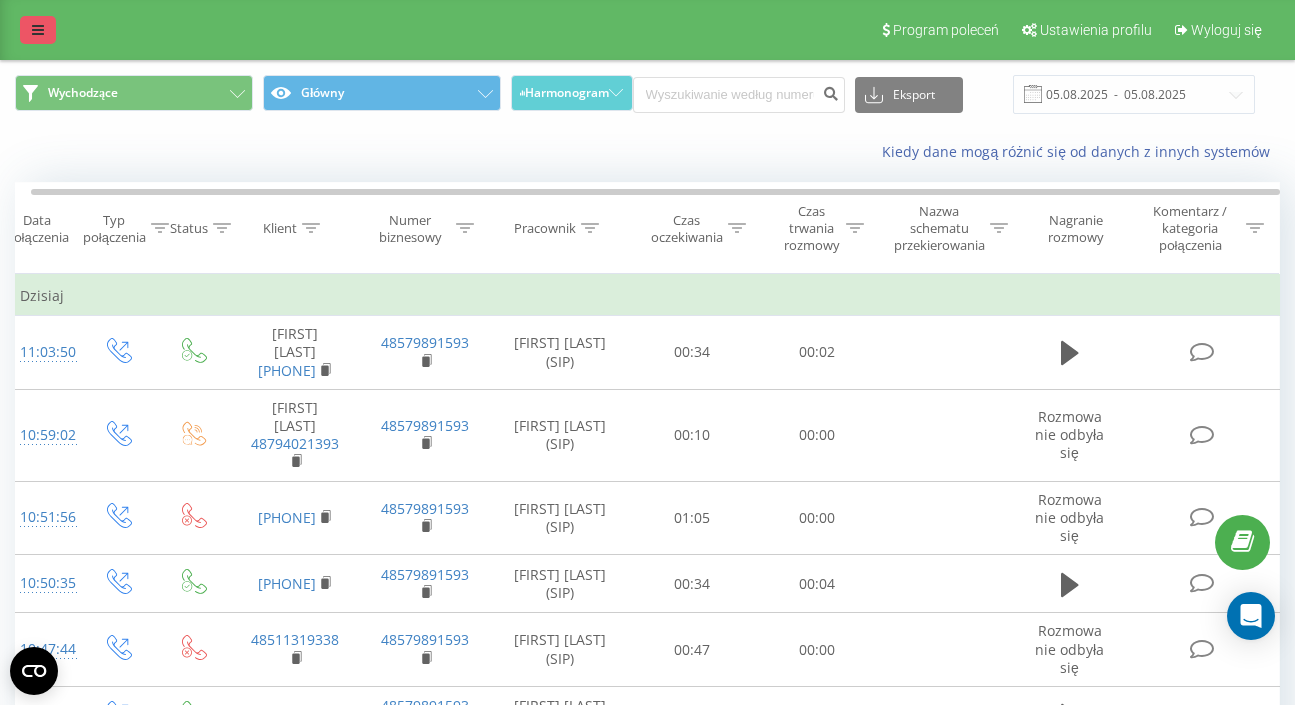 click at bounding box center (38, 30) 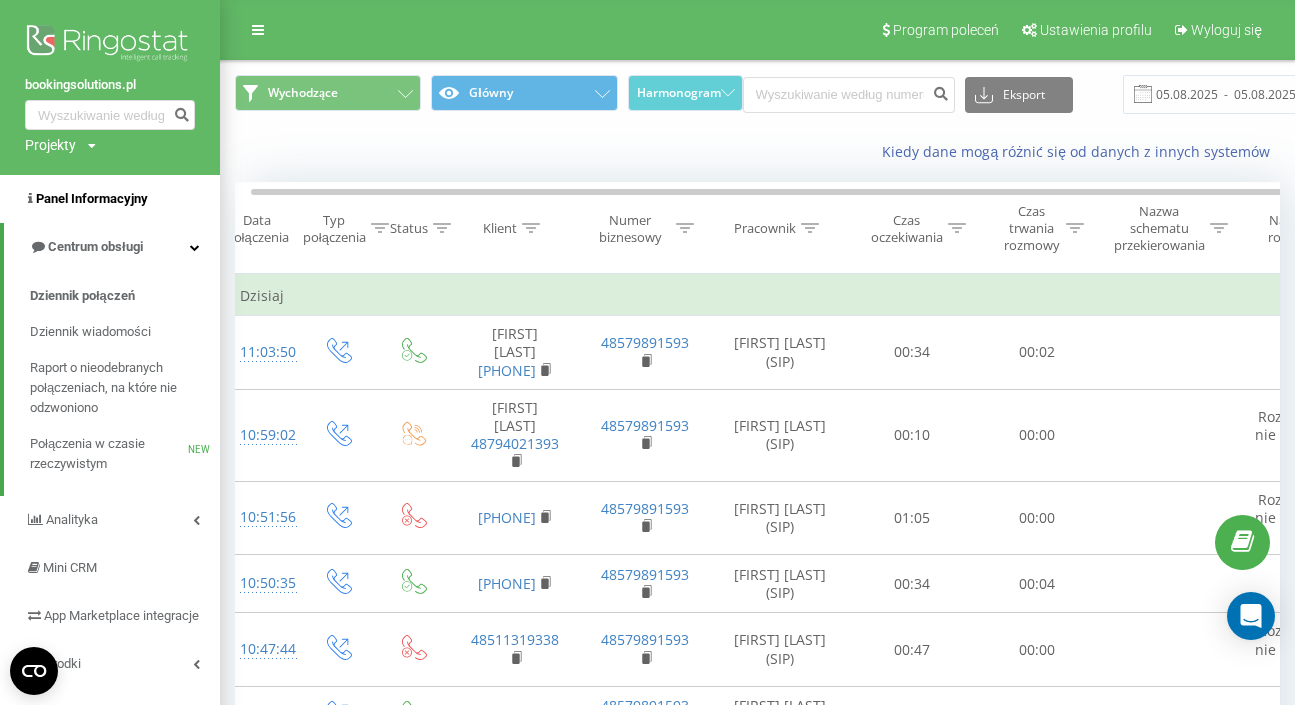 click on "Panel Informacyjny" at bounding box center [92, 198] 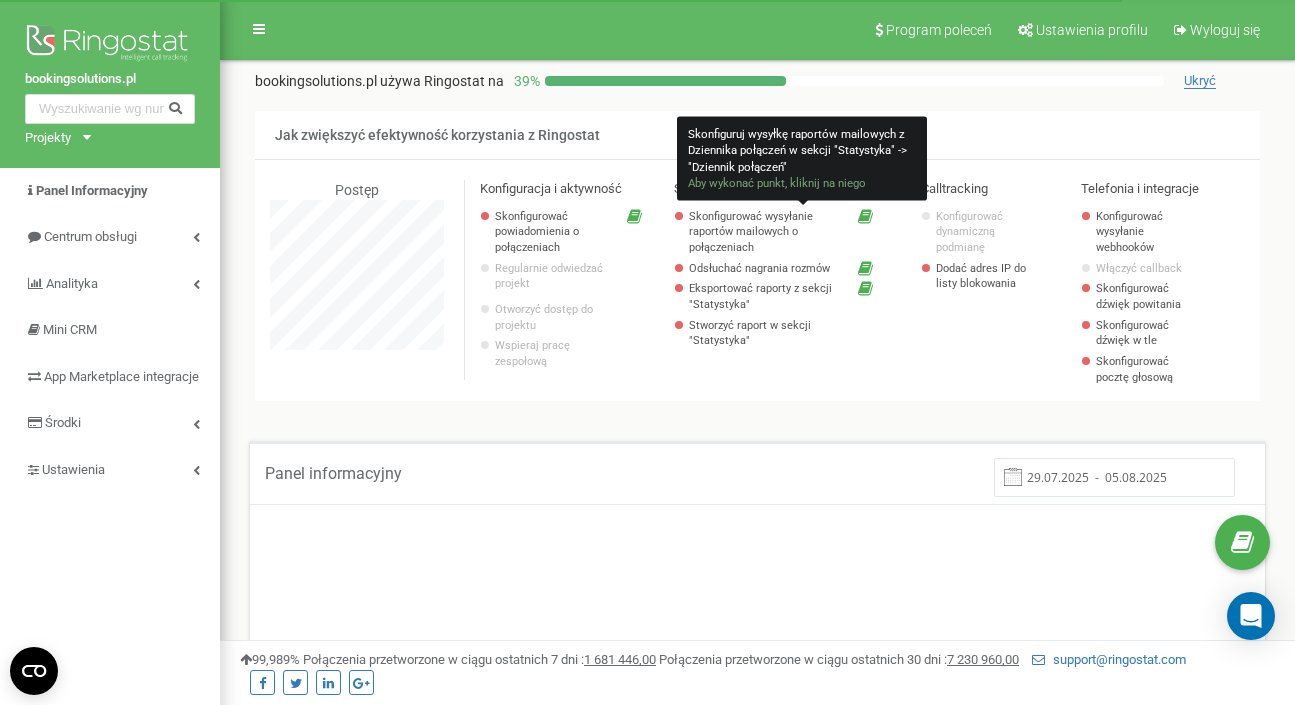 scroll, scrollTop: 0, scrollLeft: 0, axis: both 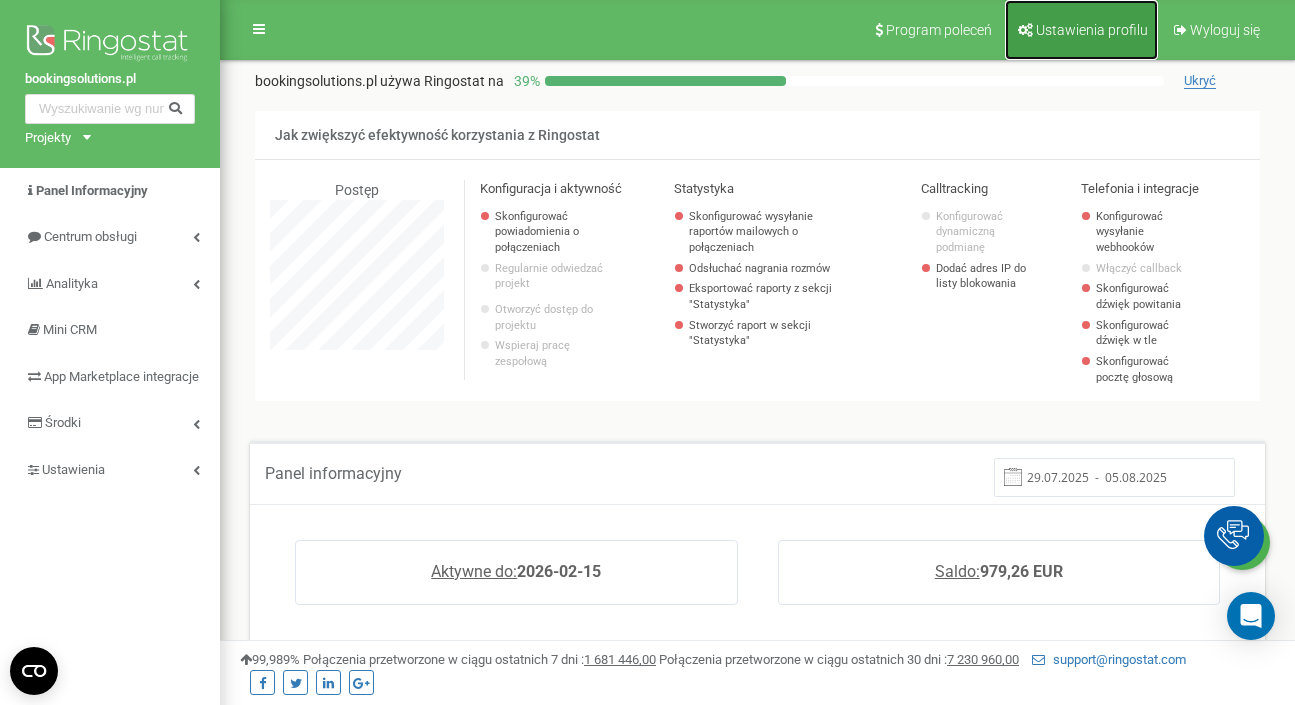 click on "Ustawienia profilu" at bounding box center [1092, 30] 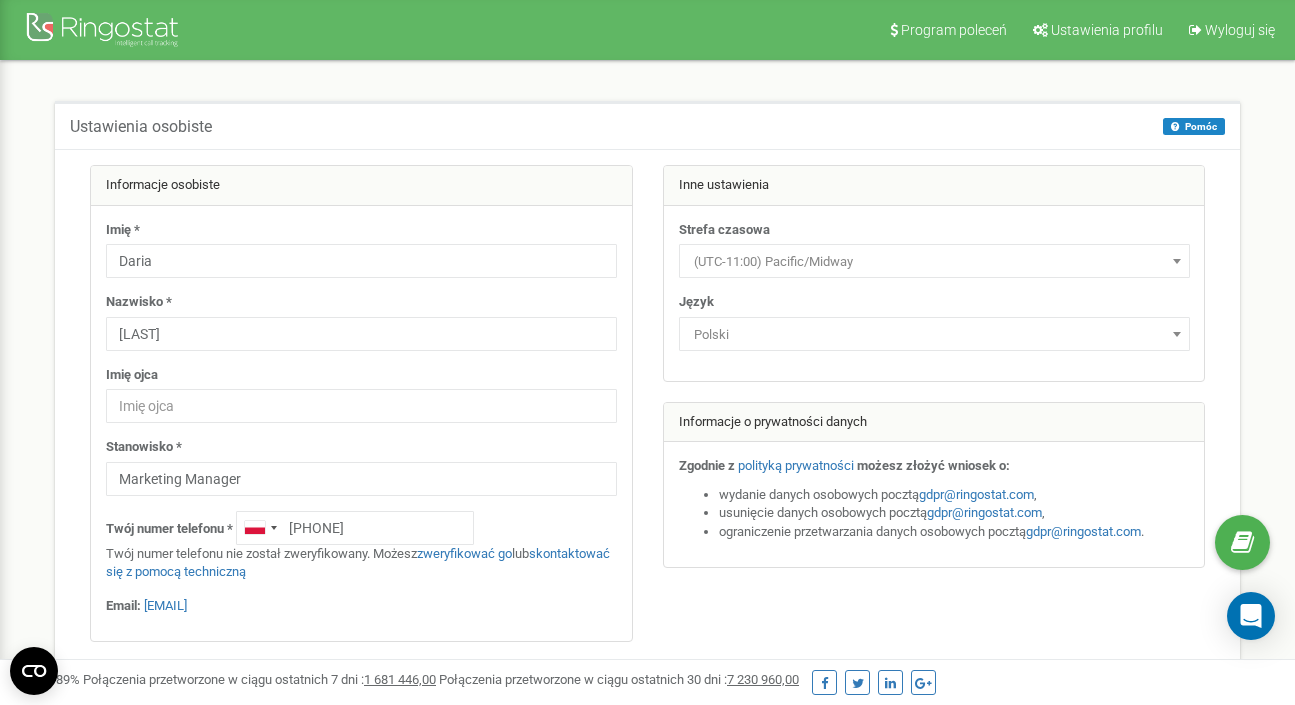 scroll, scrollTop: 0, scrollLeft: 0, axis: both 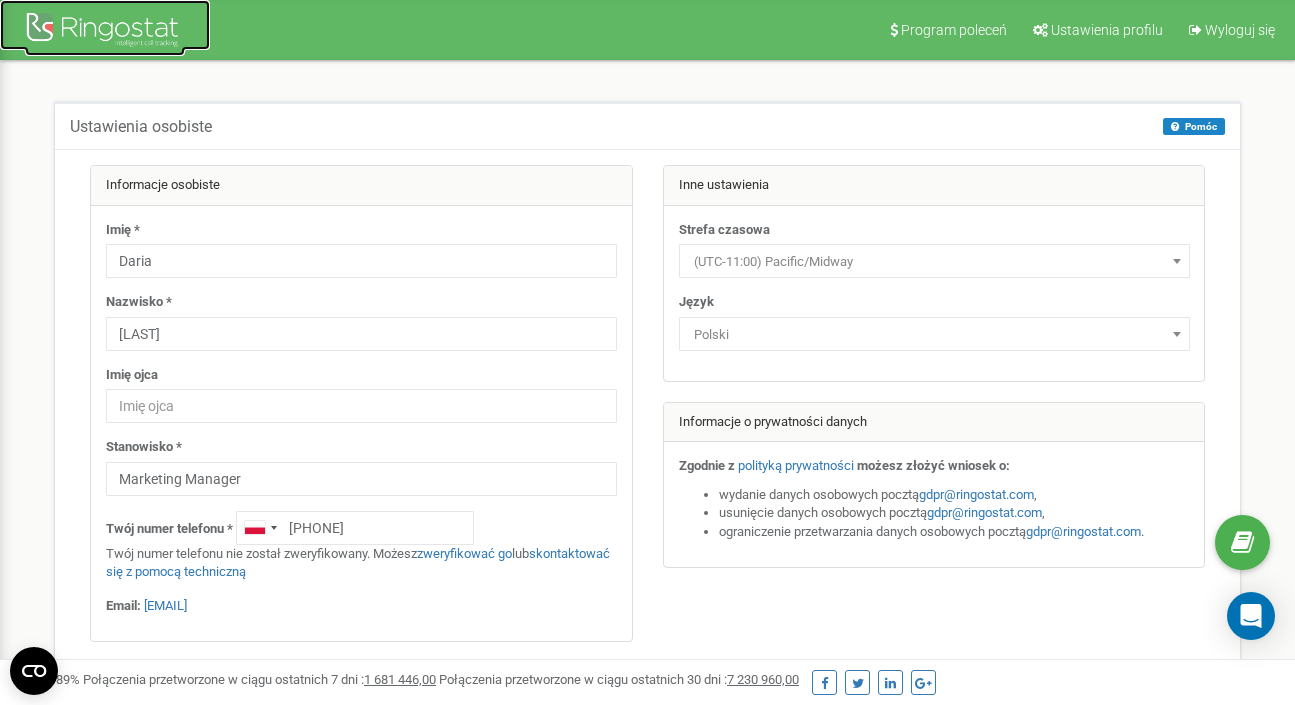 click at bounding box center (105, 32) 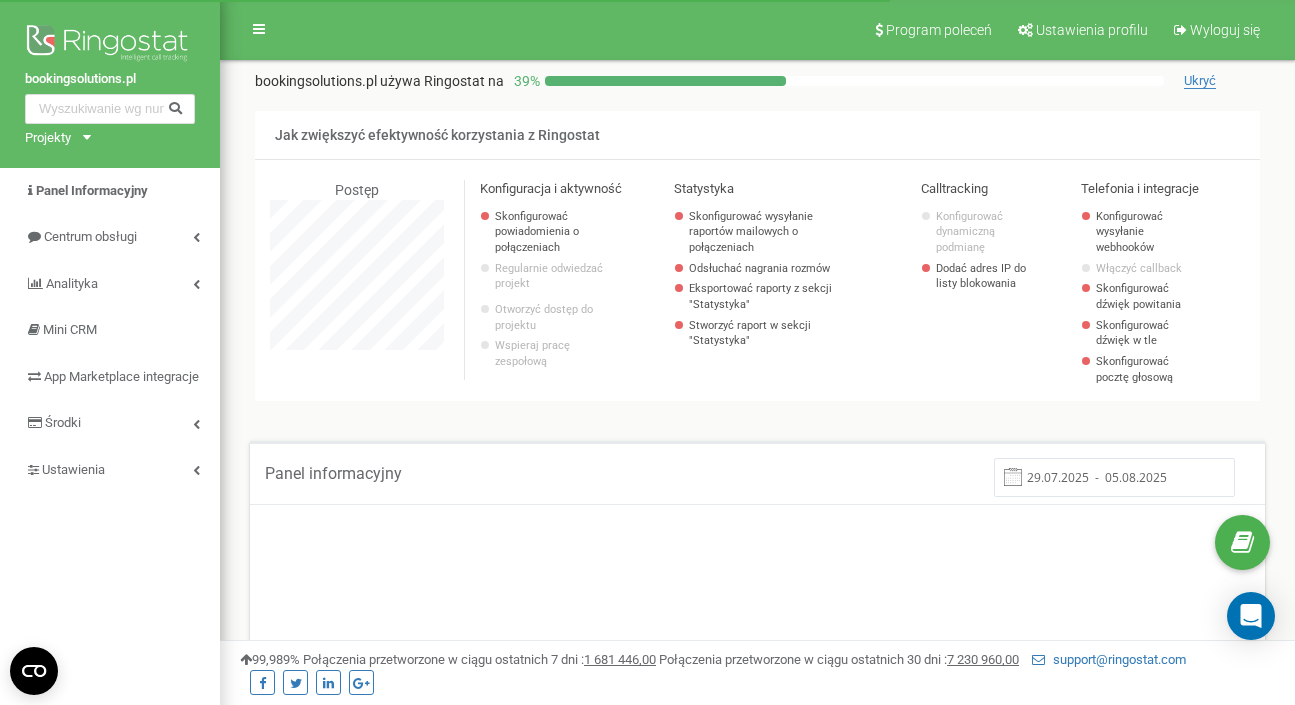 scroll, scrollTop: 0, scrollLeft: 0, axis: both 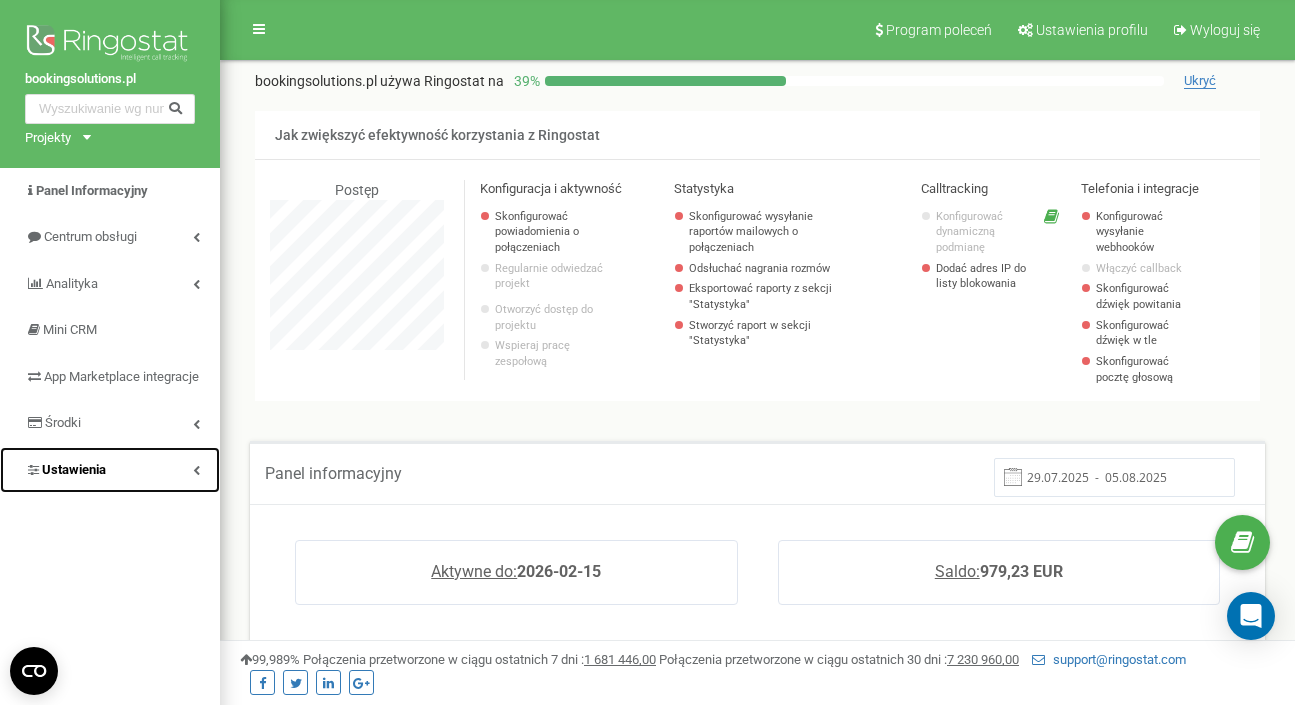 click on "Ustawienia" at bounding box center [74, 469] 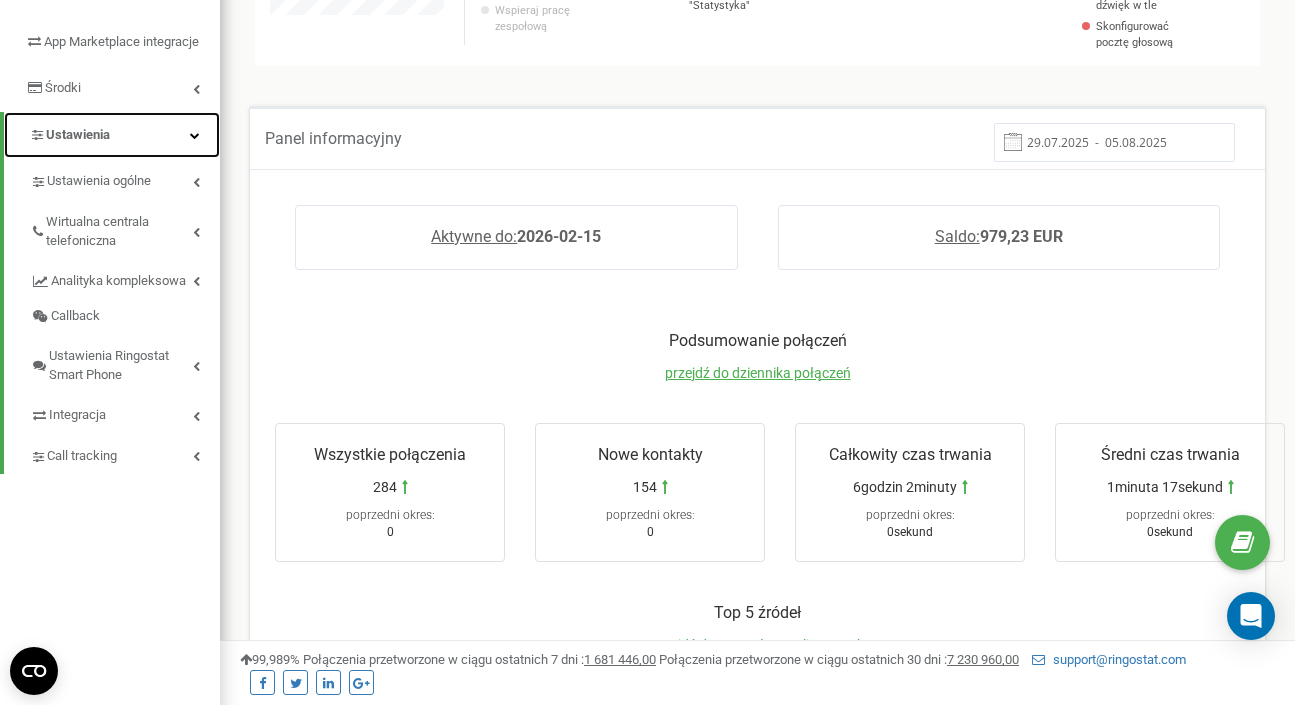 scroll, scrollTop: 0, scrollLeft: 0, axis: both 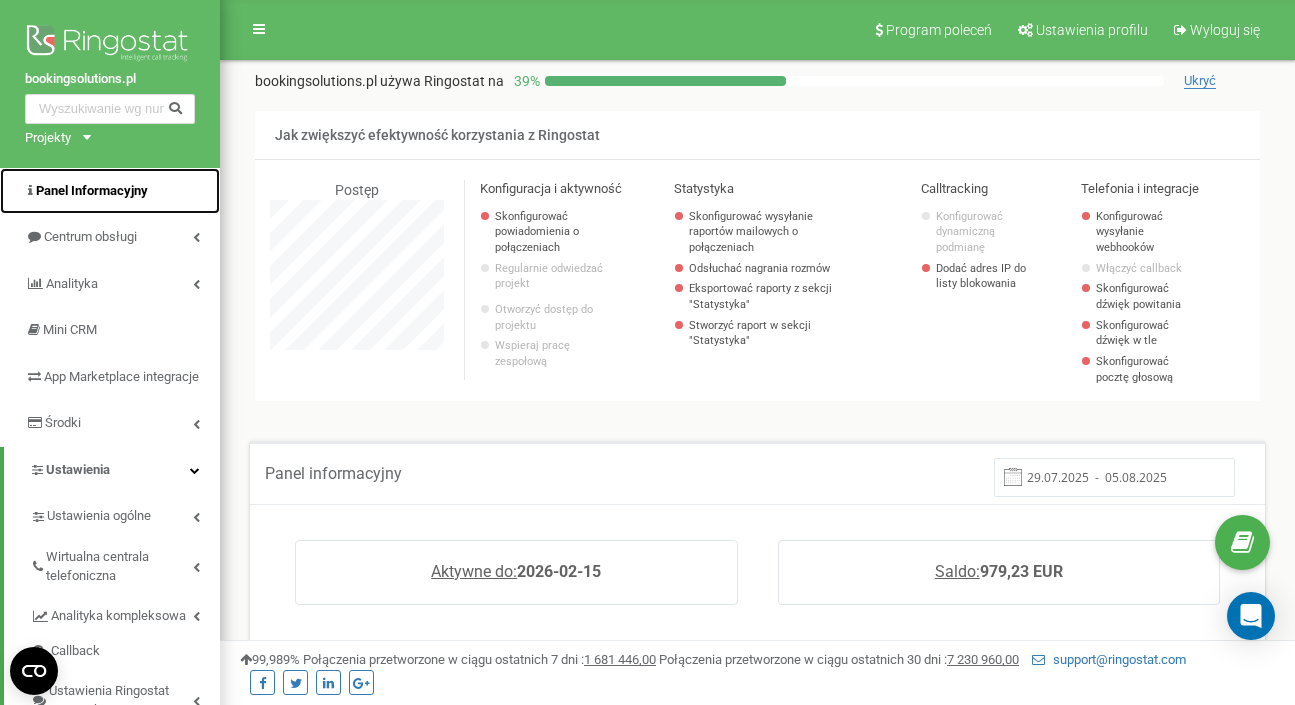 click on "Panel Informacyjny" at bounding box center [92, 190] 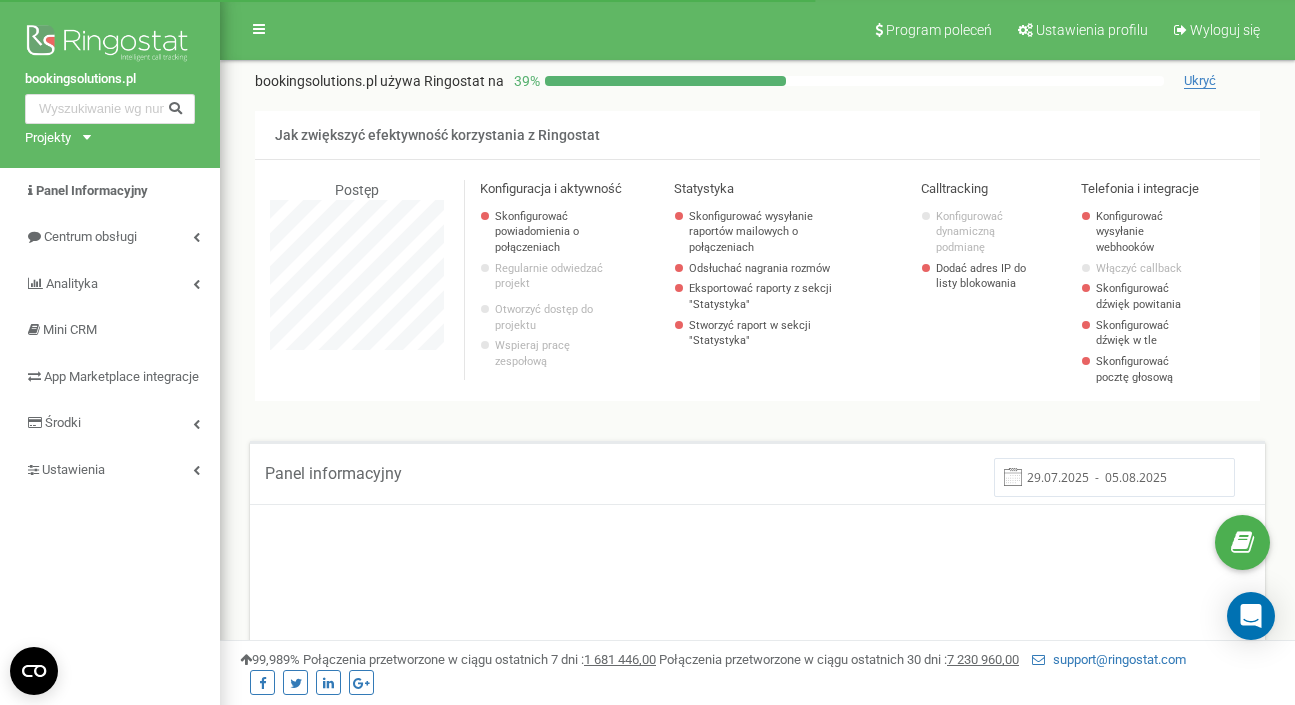 scroll, scrollTop: 0, scrollLeft: 0, axis: both 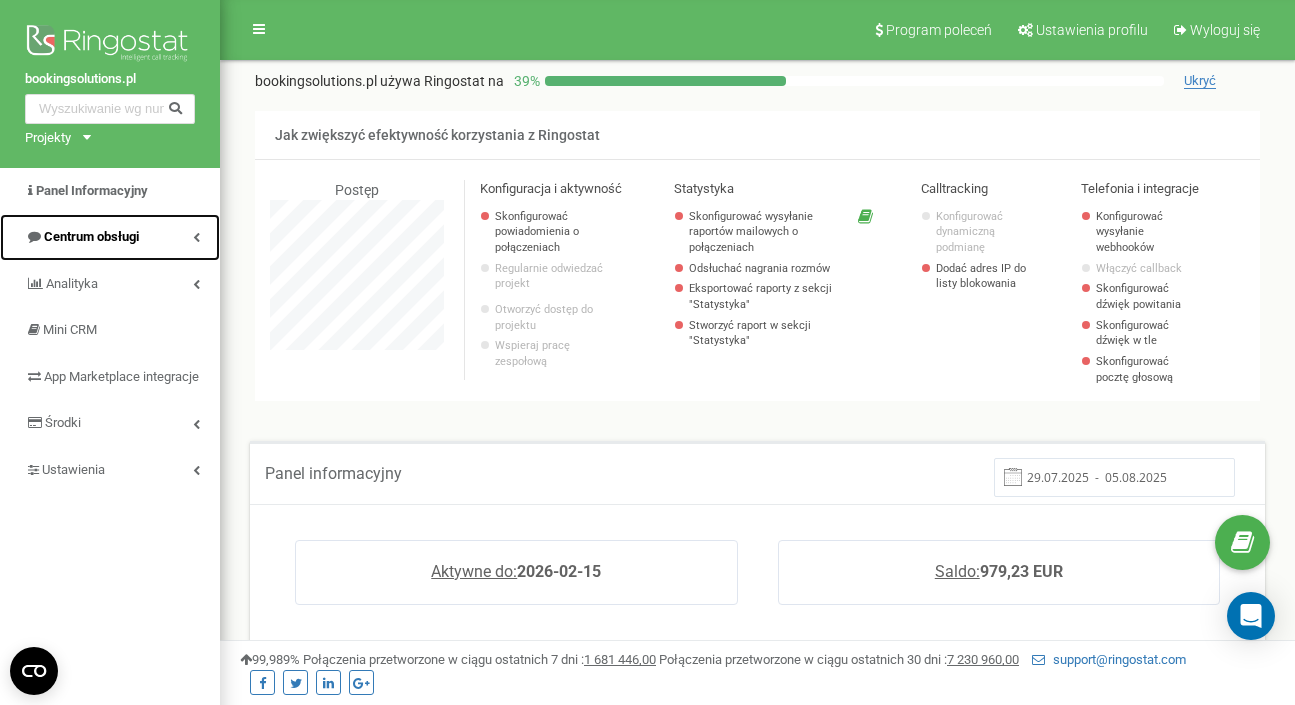 click on "Centrum obsługi" at bounding box center (110, 237) 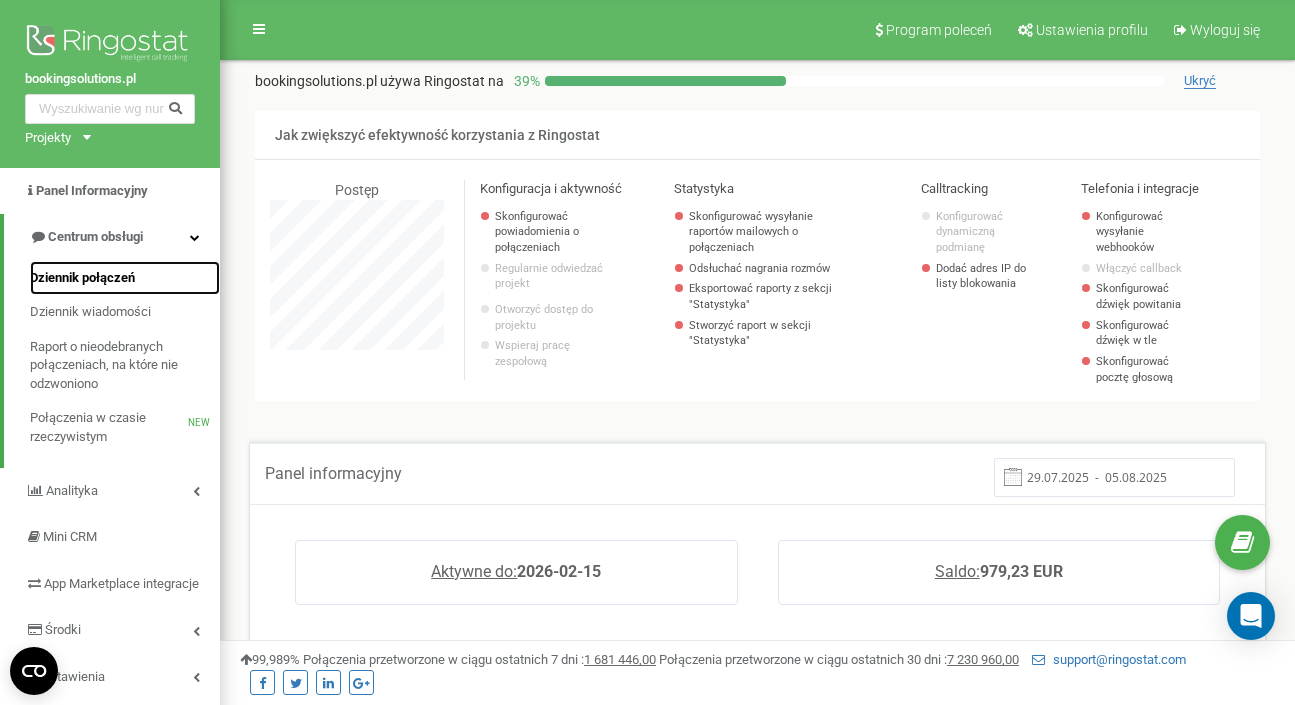 click on "Dziennik połączeń" at bounding box center (82, 278) 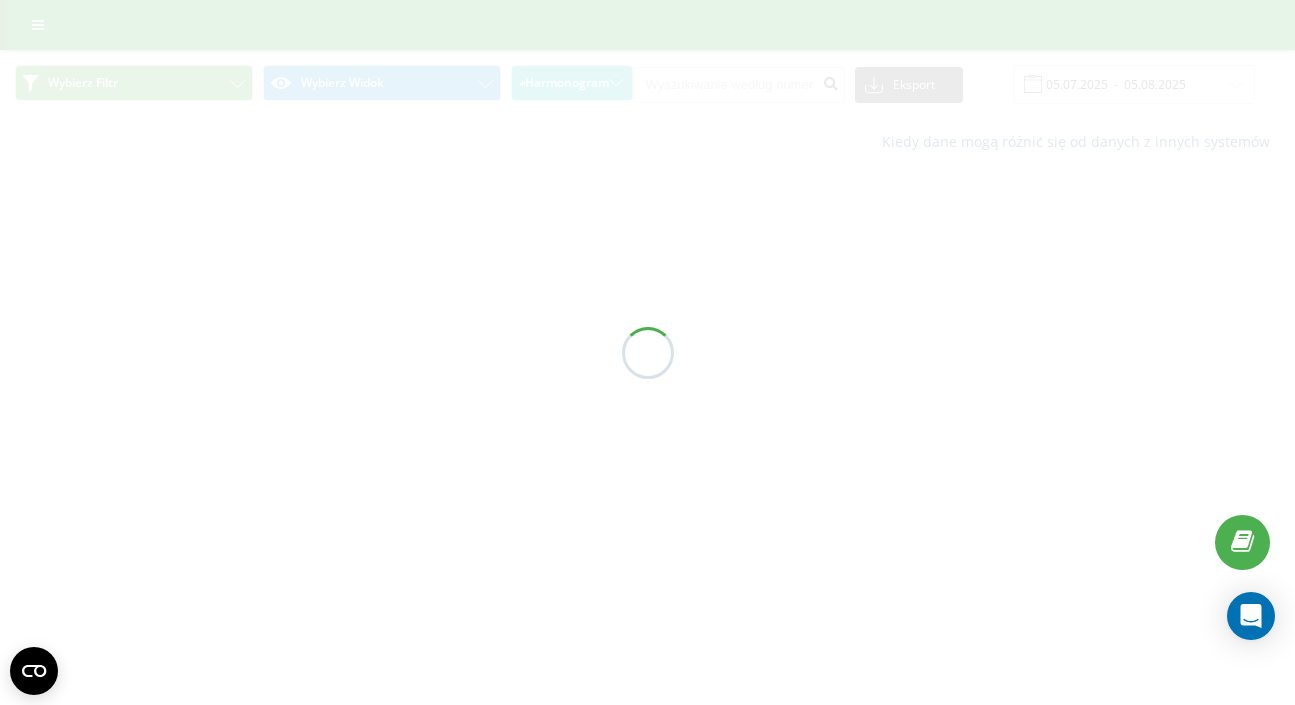 scroll, scrollTop: 0, scrollLeft: 0, axis: both 